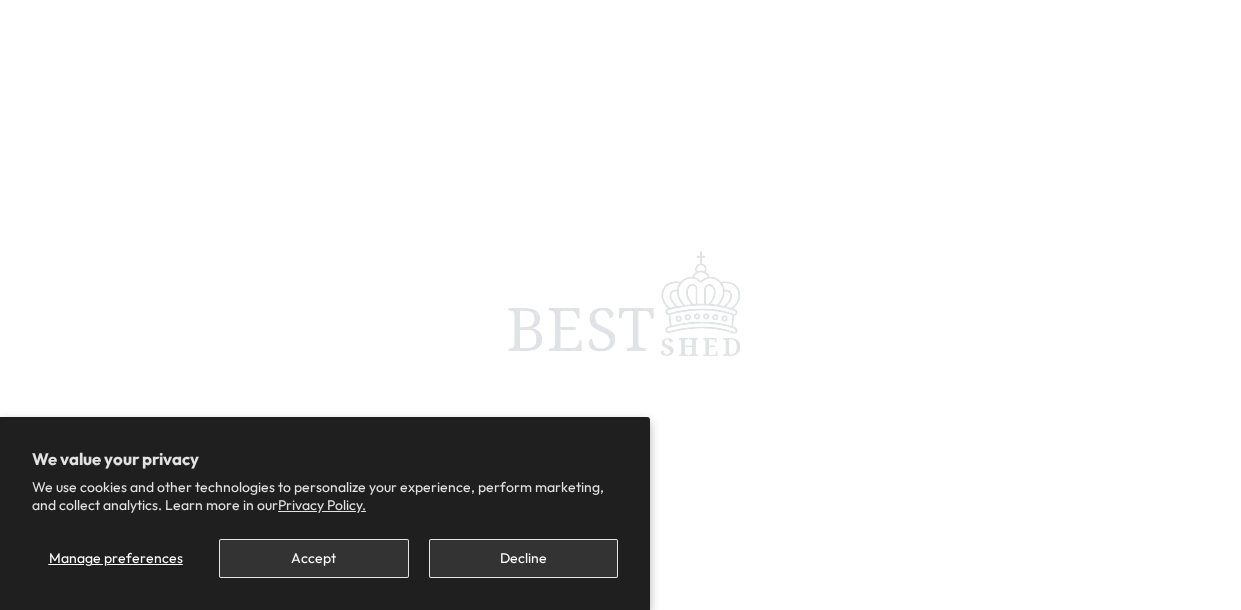 scroll, scrollTop: 0, scrollLeft: 0, axis: both 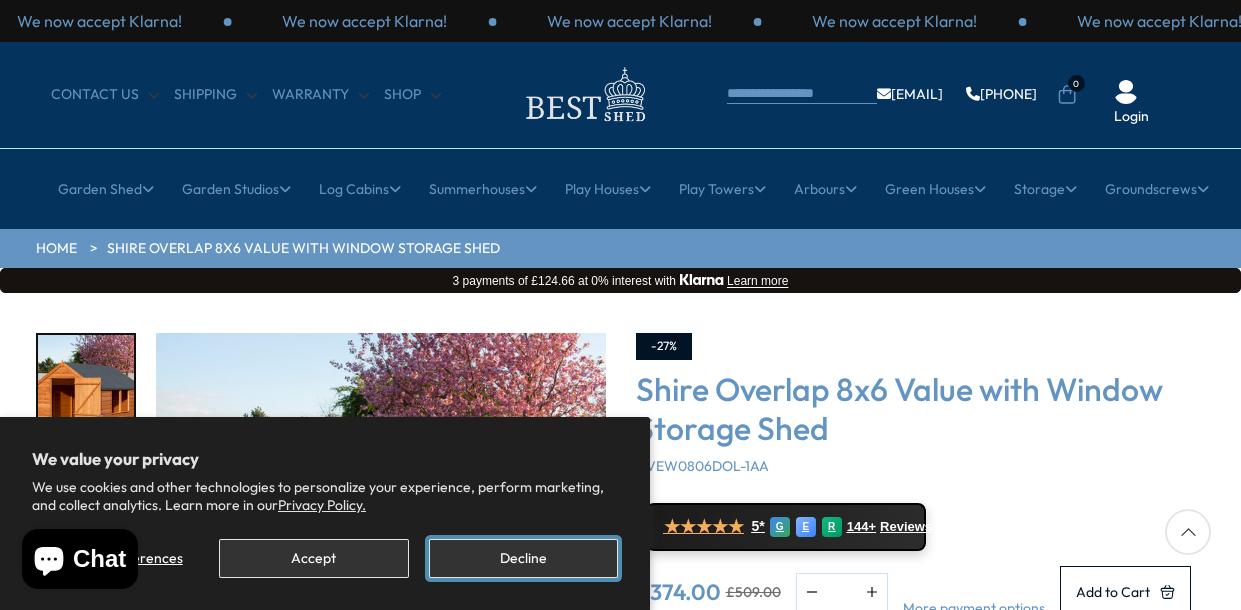click on "Decline" at bounding box center (523, 558) 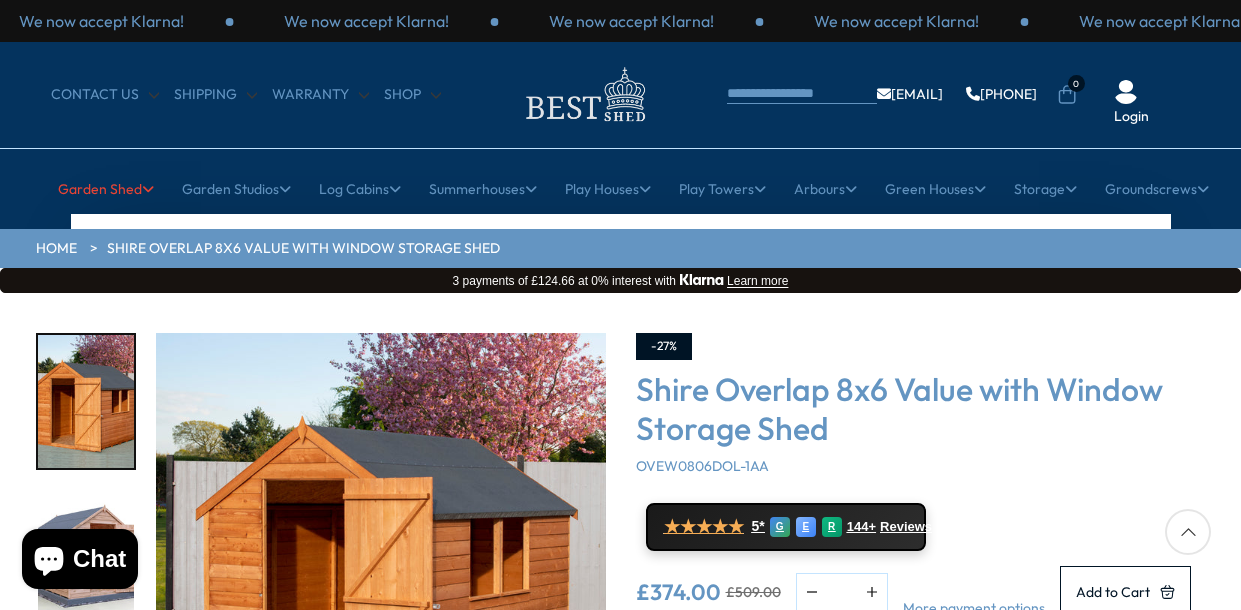 click on "Garden Shed" at bounding box center (106, 189) 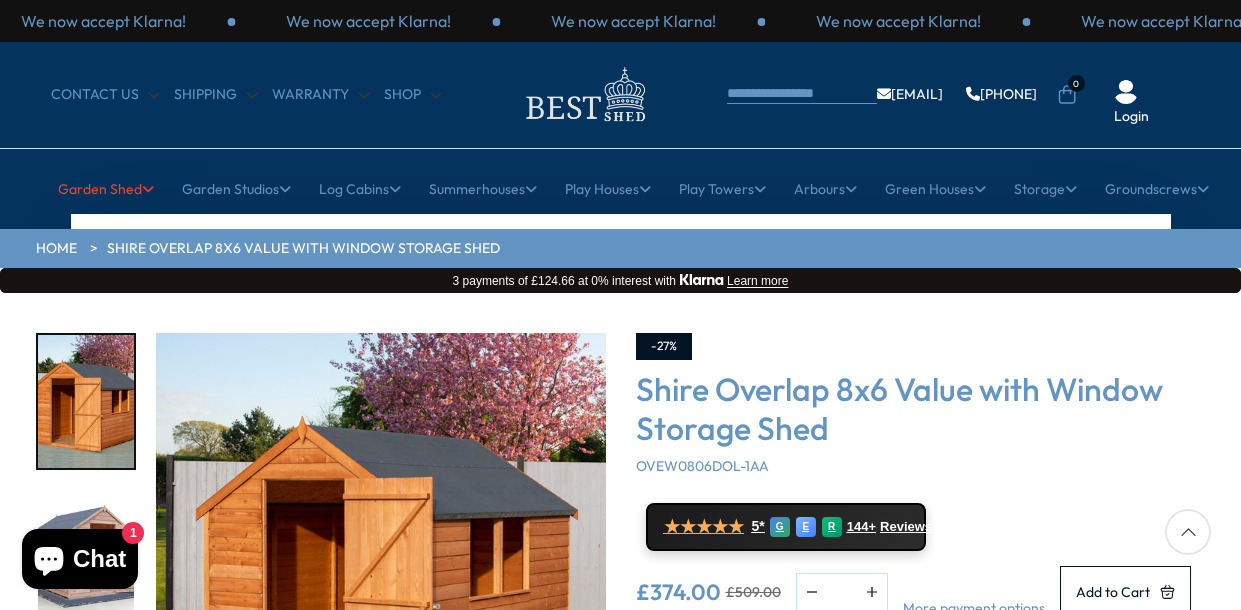 click on "Garden Shed" at bounding box center (106, 189) 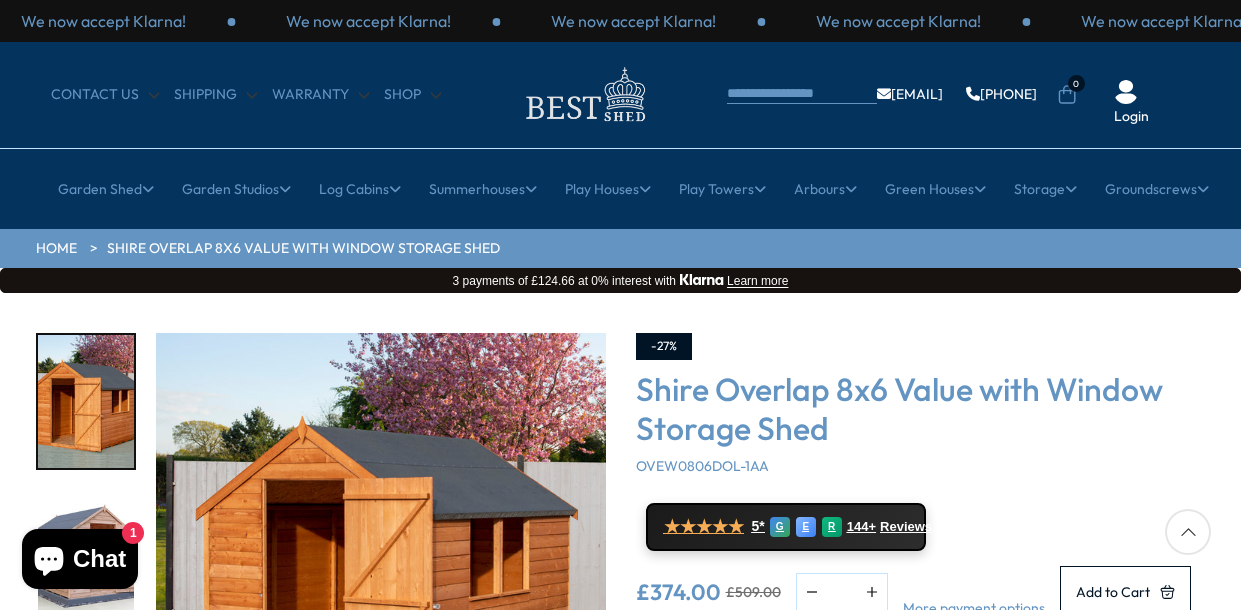 click on "HOME" at bounding box center (56, 249) 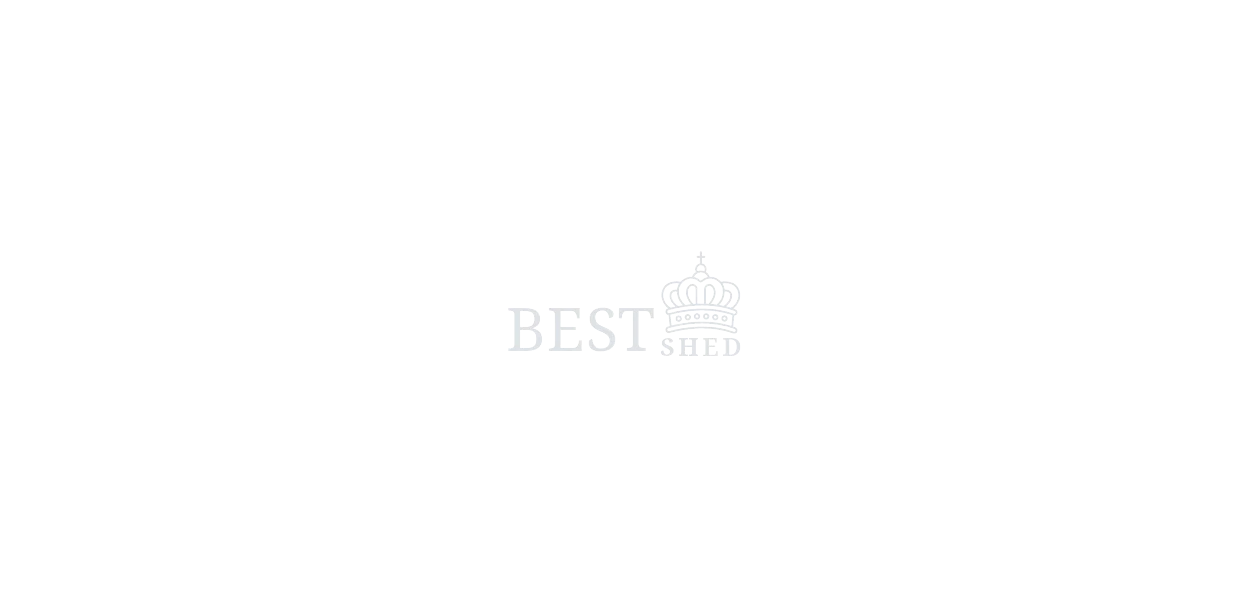 scroll, scrollTop: 0, scrollLeft: 0, axis: both 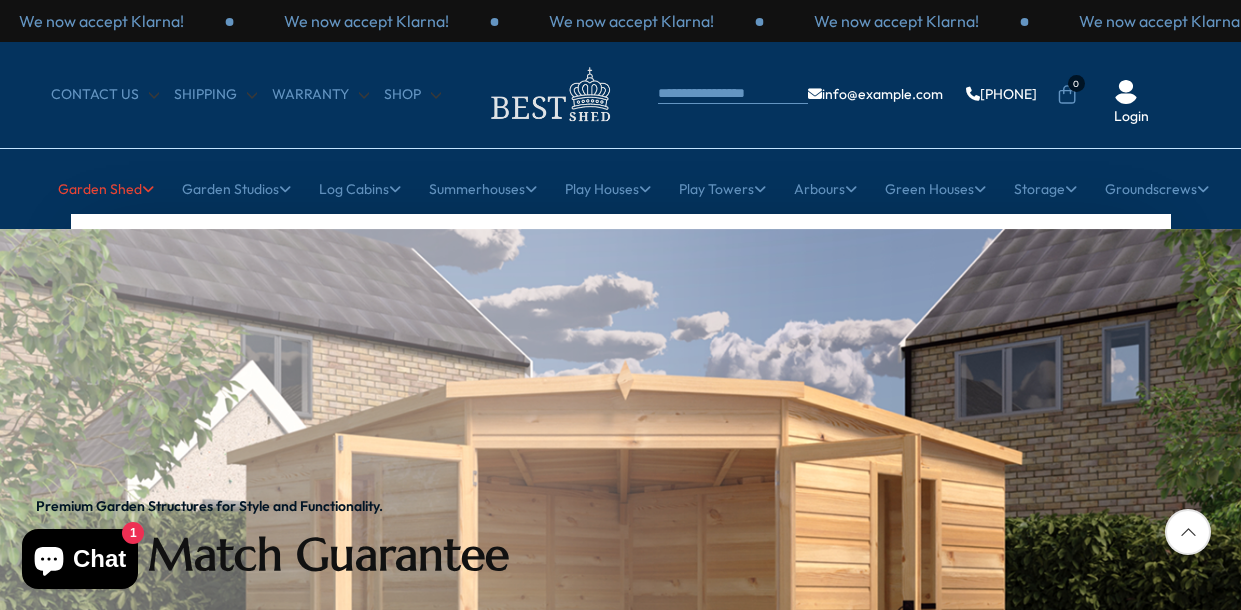 click on "Garden Shed" at bounding box center (106, 189) 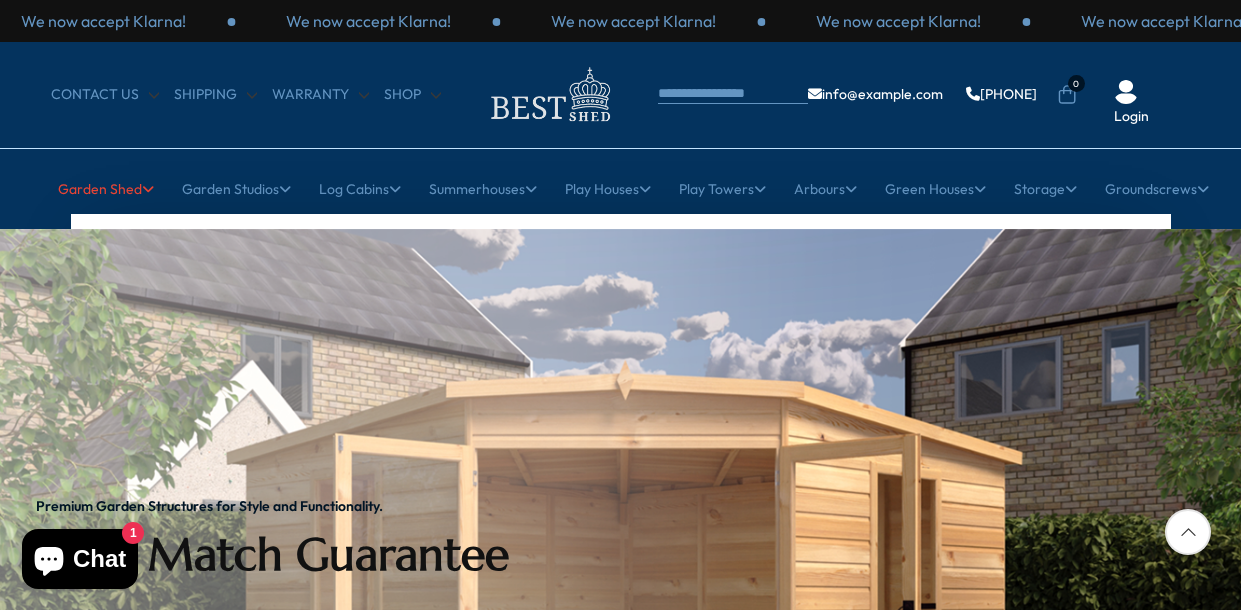 click on "Garden Shed" at bounding box center [106, 189] 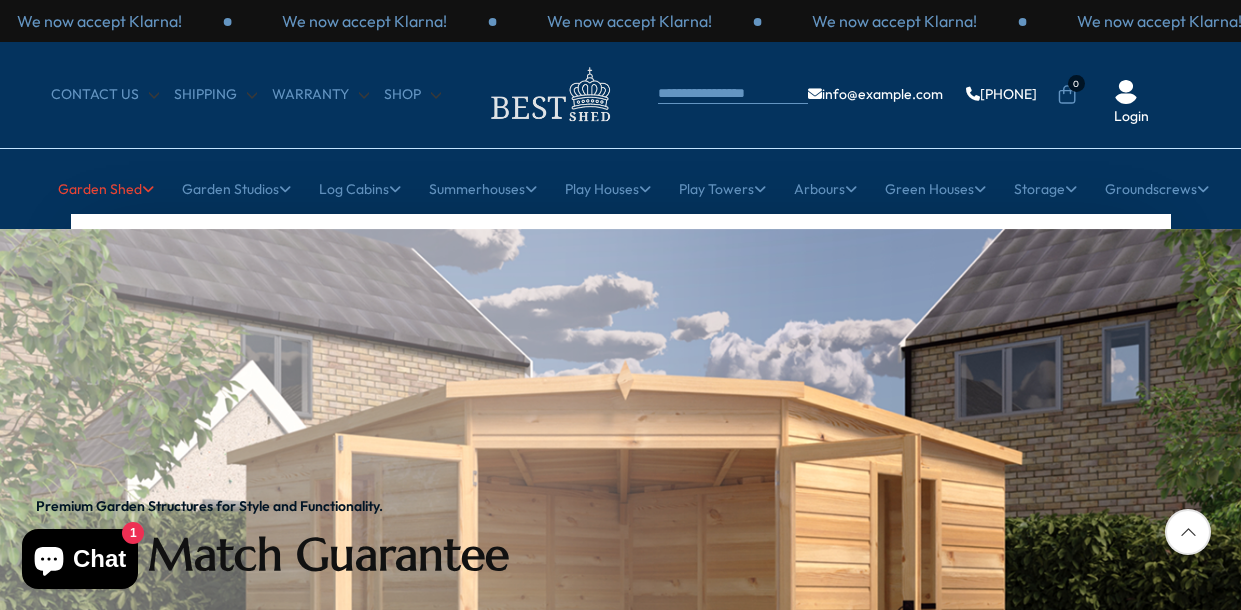 click on "Garden Shed" at bounding box center (106, 189) 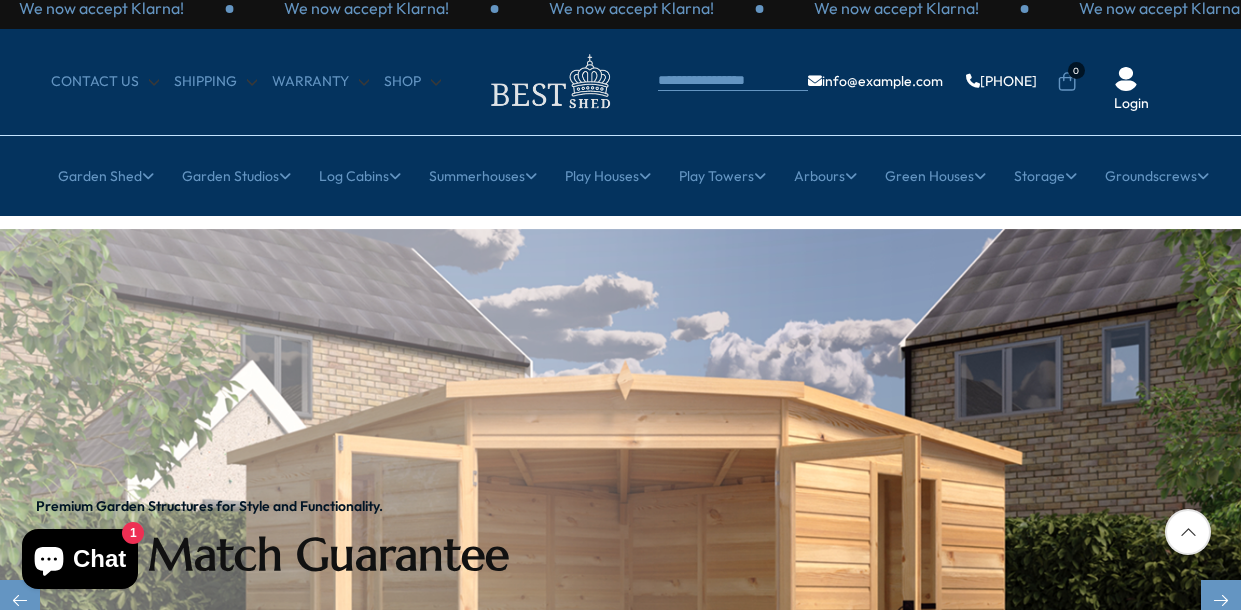 scroll, scrollTop: 0, scrollLeft: 0, axis: both 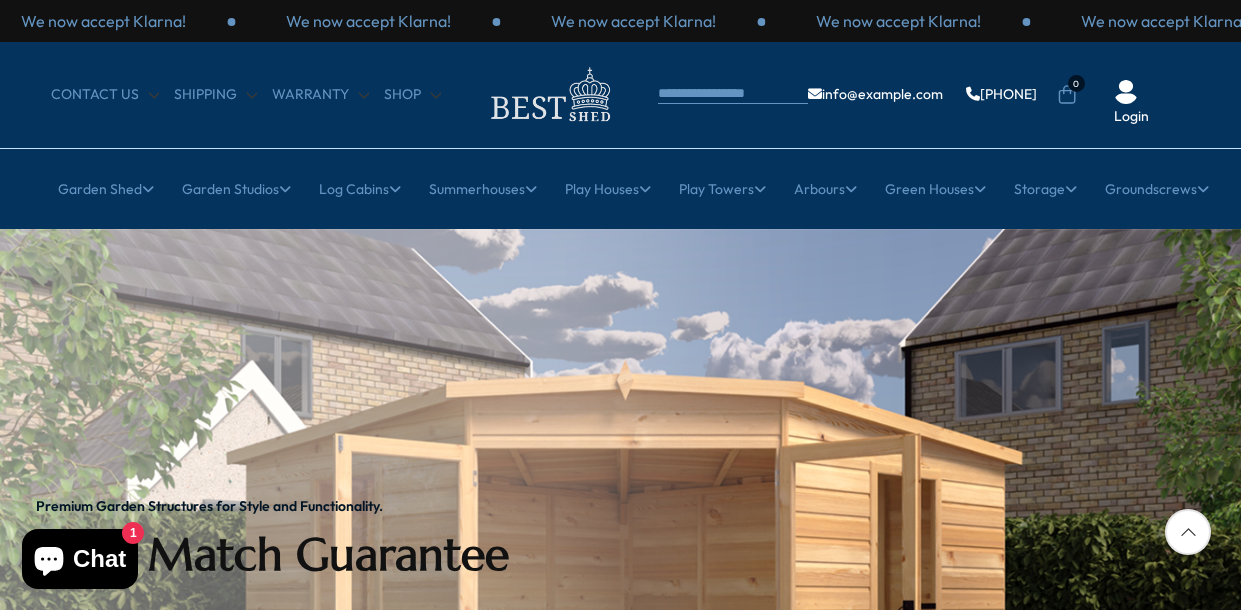 click at bounding box center (549, 94) 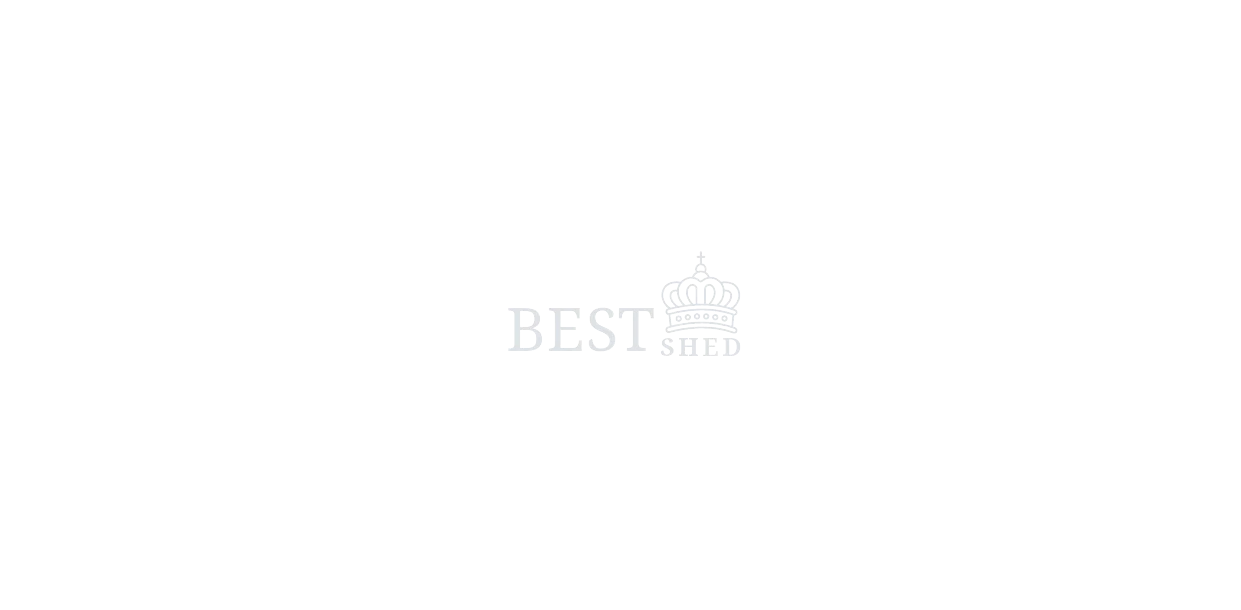 scroll, scrollTop: 0, scrollLeft: 0, axis: both 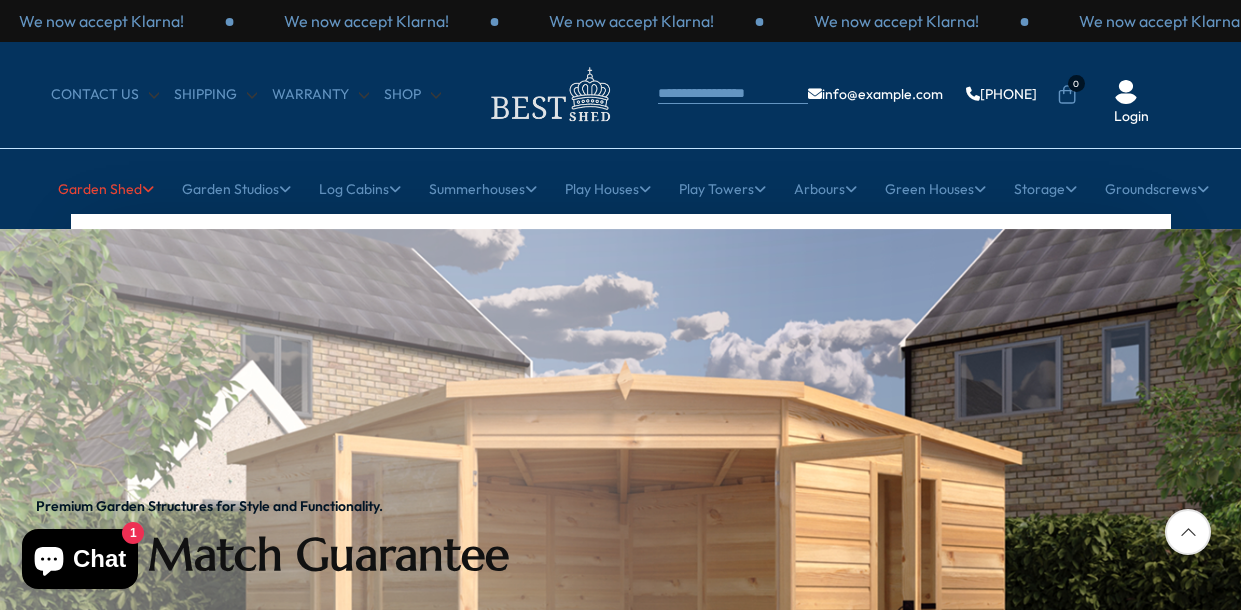click on "Garden Shed" at bounding box center [106, 189] 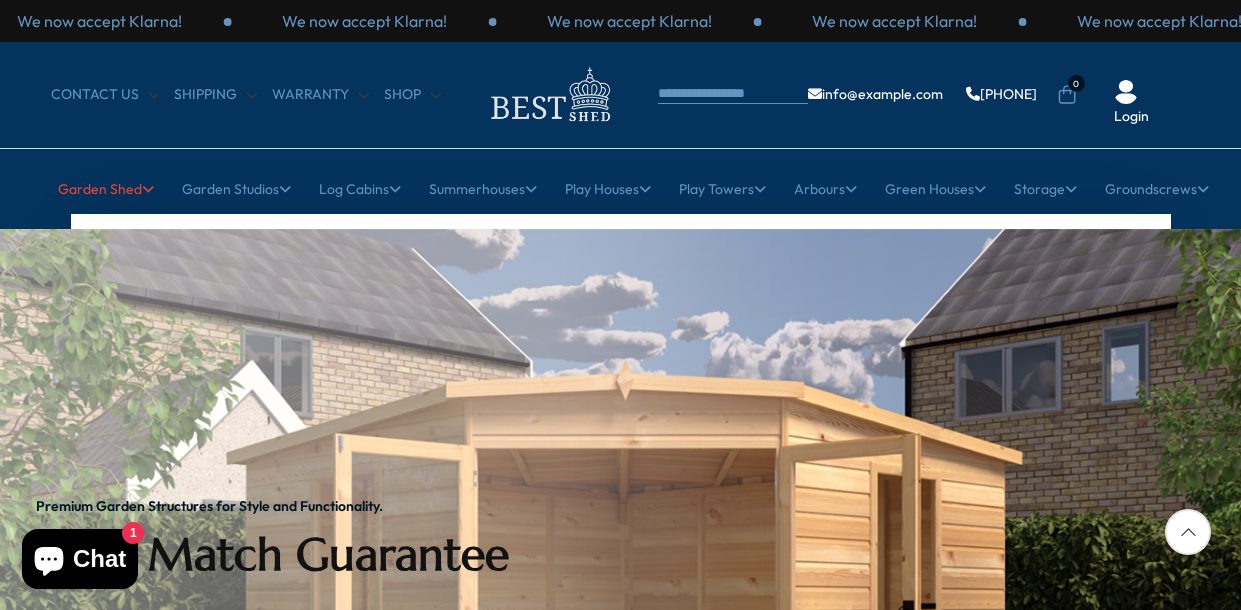 click on "Garden Shed" at bounding box center (106, 189) 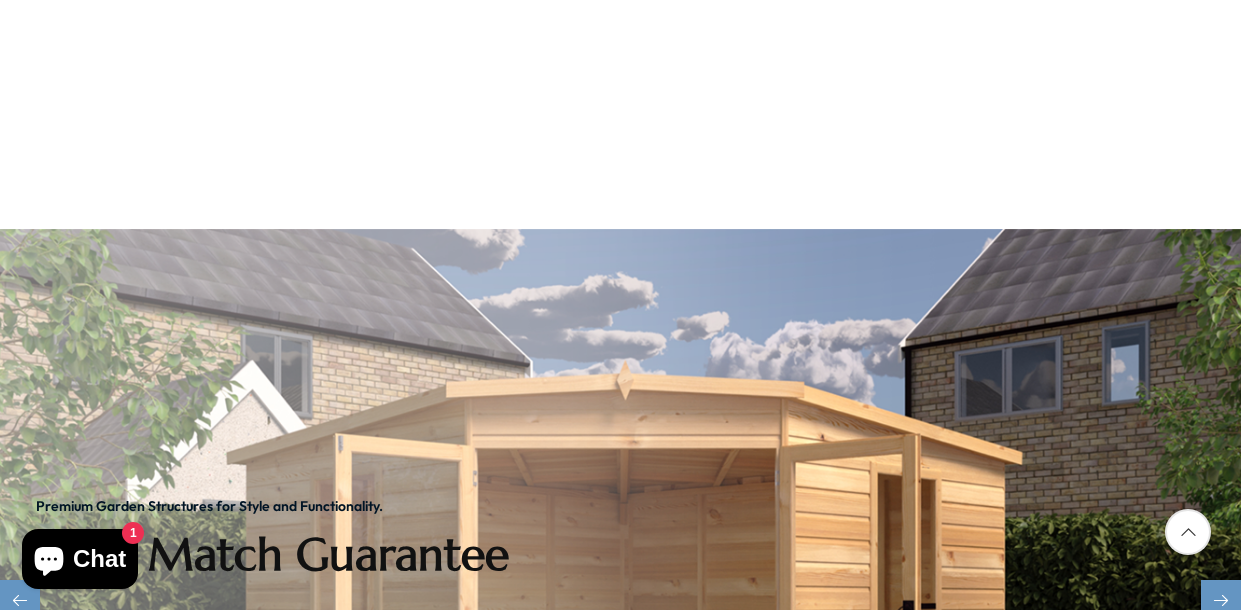 scroll, scrollTop: 820, scrollLeft: 0, axis: vertical 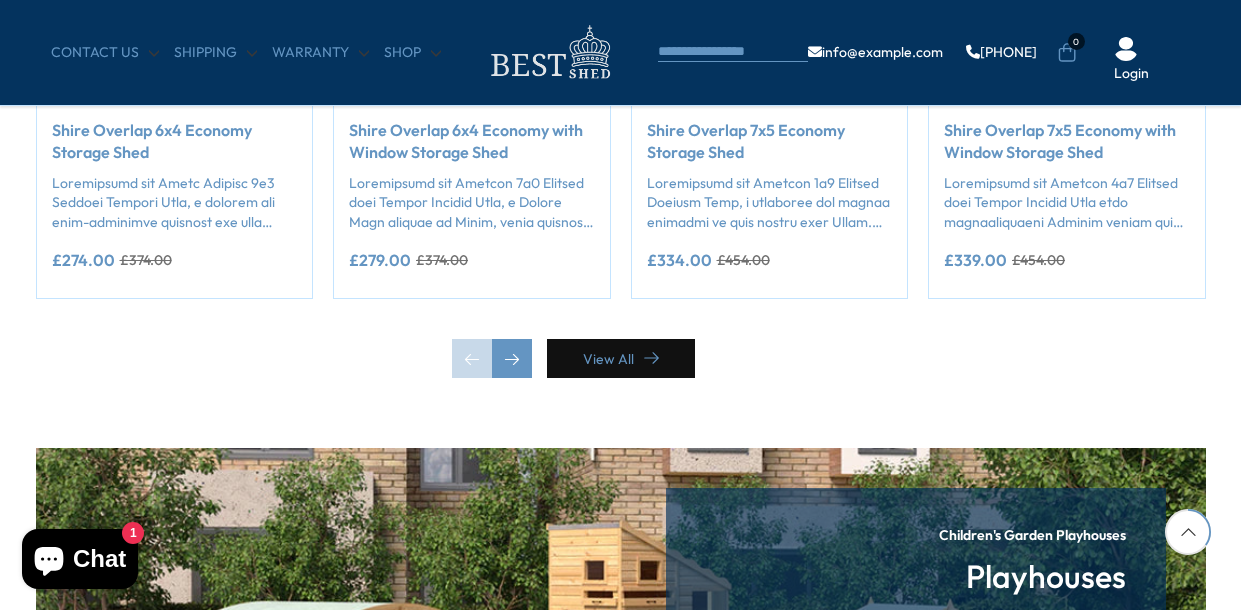 click on "View All" at bounding box center [621, 358] 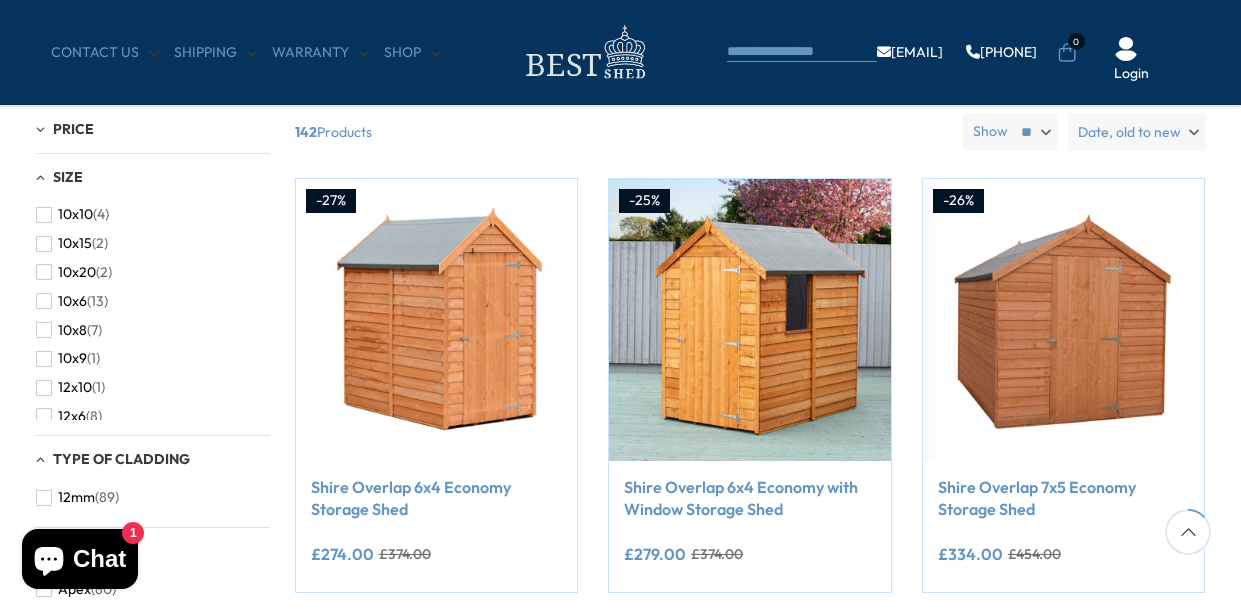 scroll, scrollTop: 439, scrollLeft: 0, axis: vertical 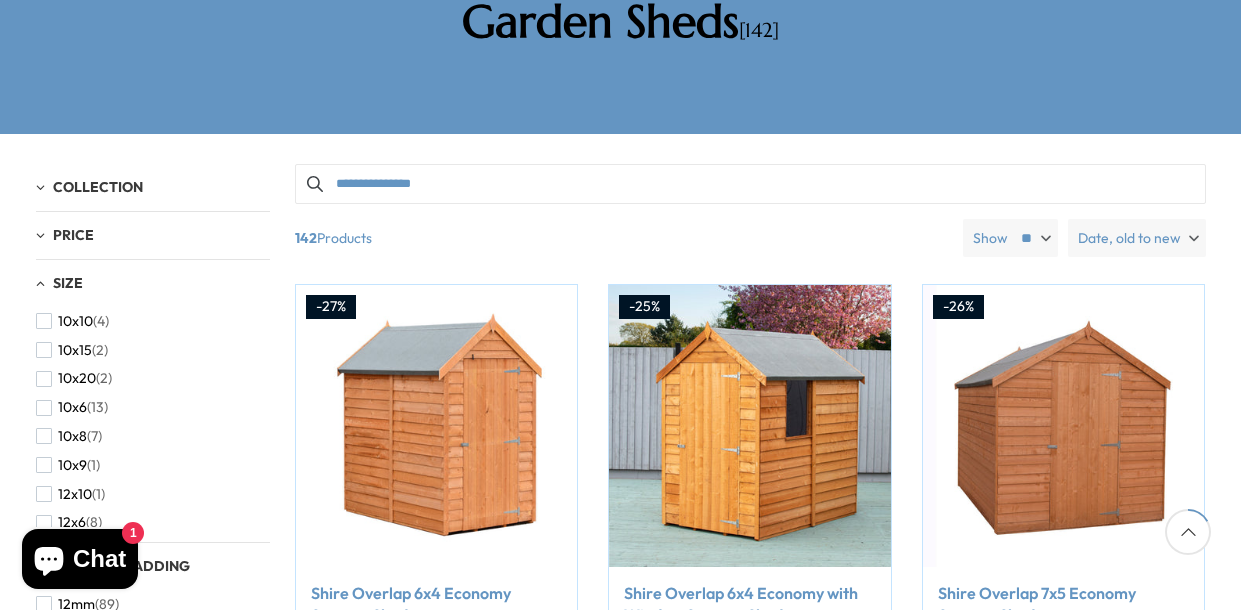 click on "Filters
142  products viewed" at bounding box center (620, 1112) 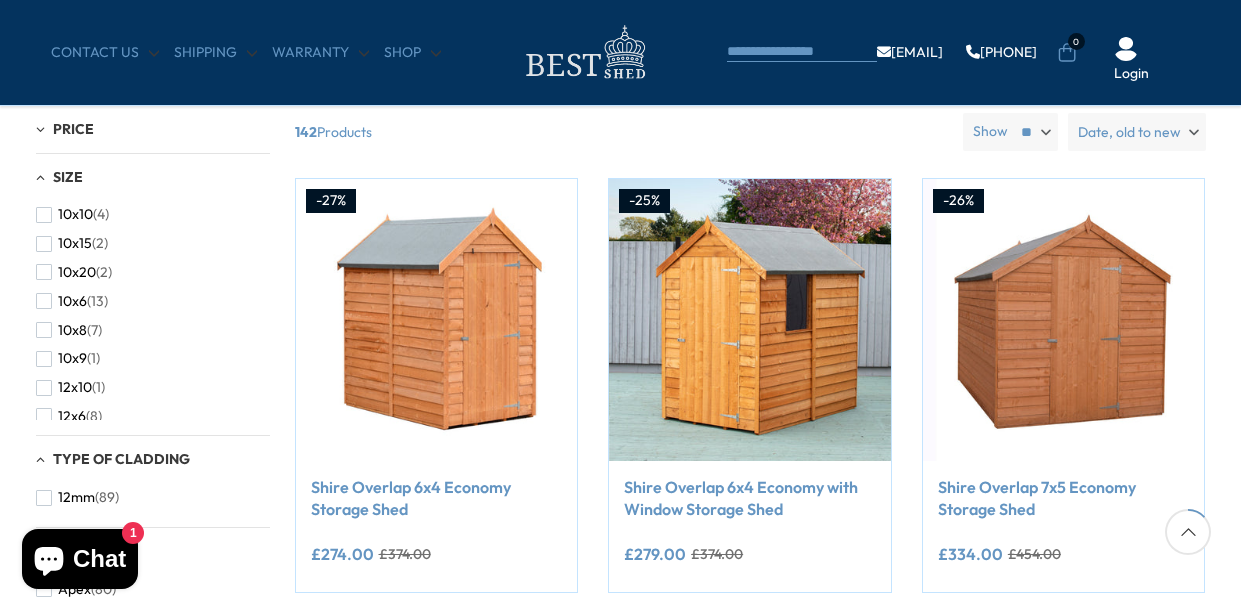 click on "We now accept Klarna!
We now accept Klarna!
We now accept Klarna!
We now accept Klarna!
We now accept Klarna!
We now accept Klarna!
We now accept Klarna!
We now accept Klarna!
We now accept Klarna!
CONTACT US
Shipping Warranty" at bounding box center (620, 1229) 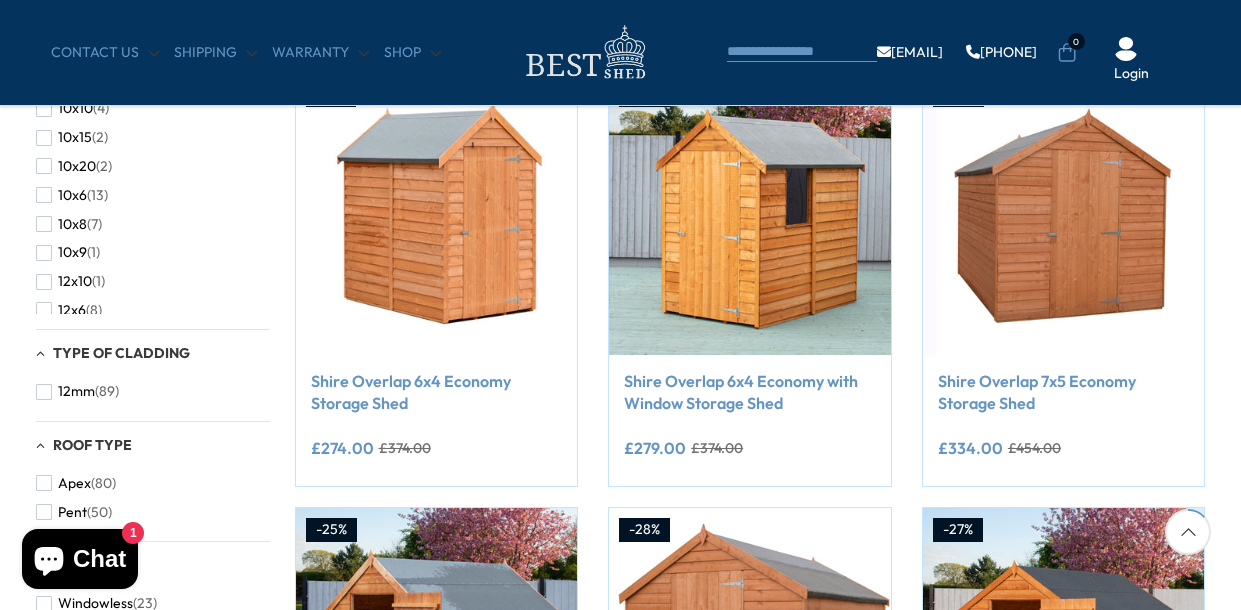scroll, scrollTop: 333, scrollLeft: 0, axis: vertical 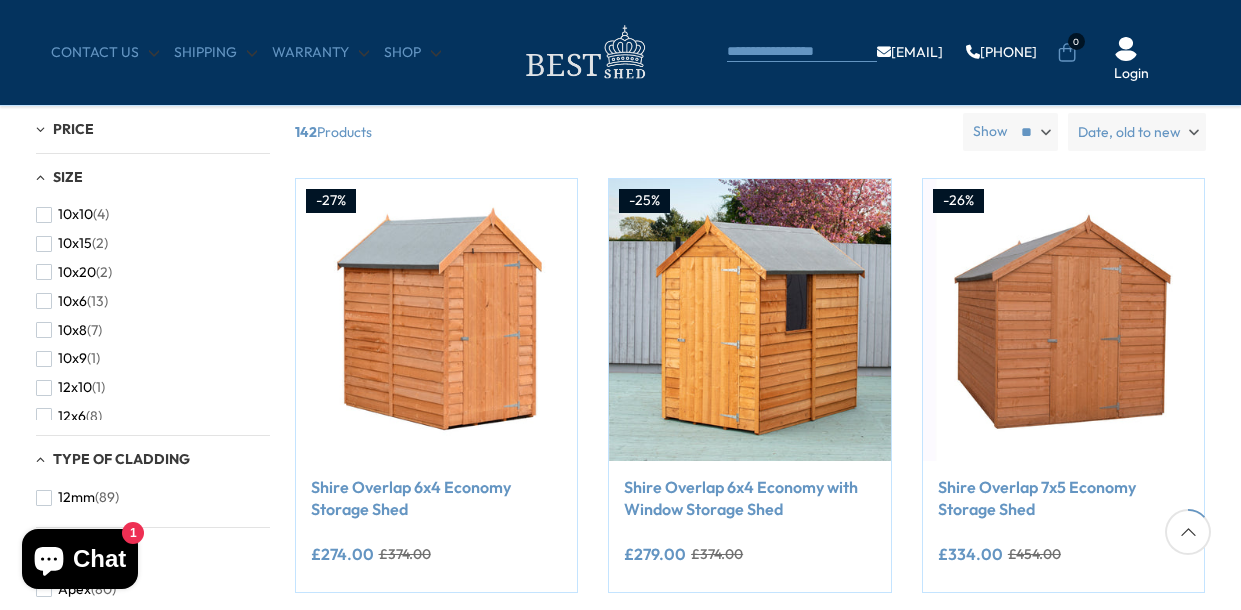click on "Filter By
Collection
Arbours
(17)
Fencing
(16)
Garden Studios
(22)
Garden Sheds
(142)
Greenhouses
(35)
Log Cabins
(90)
***" at bounding box center (621, 1006) 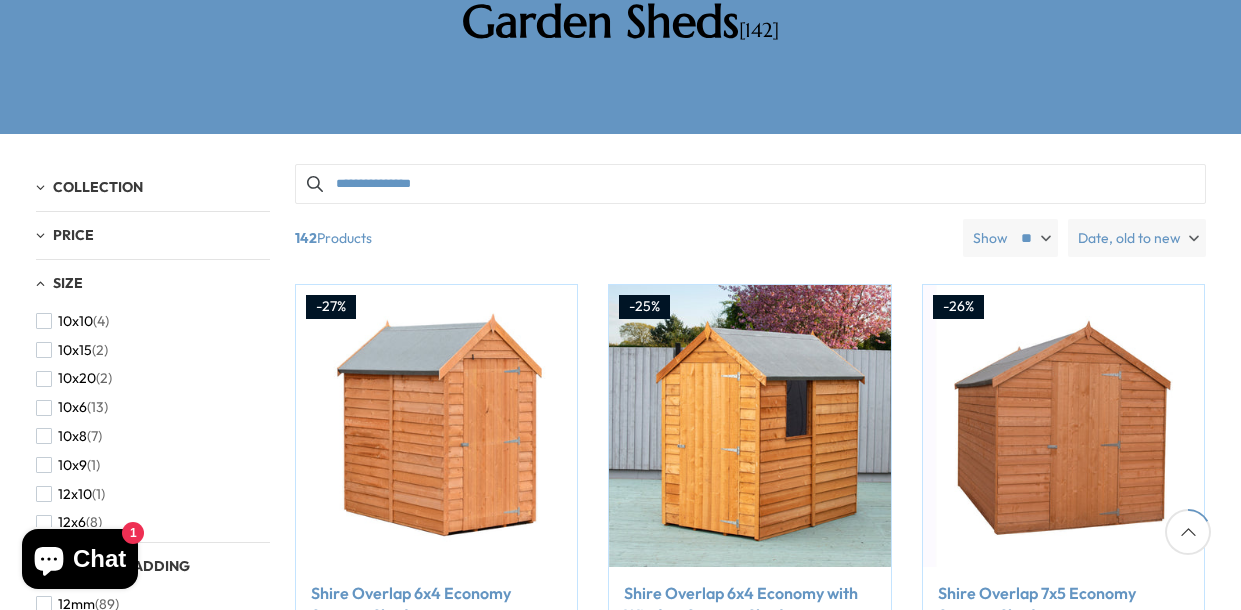 click on "Filters
142  products viewed" at bounding box center [620, 1112] 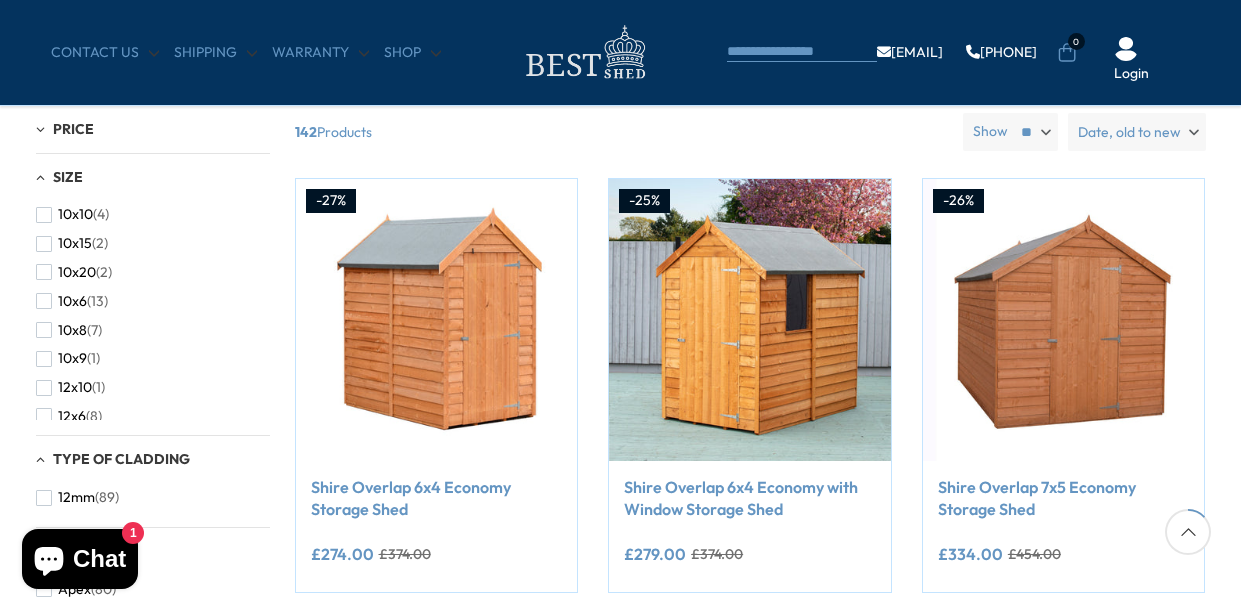 scroll, scrollTop: 439, scrollLeft: 0, axis: vertical 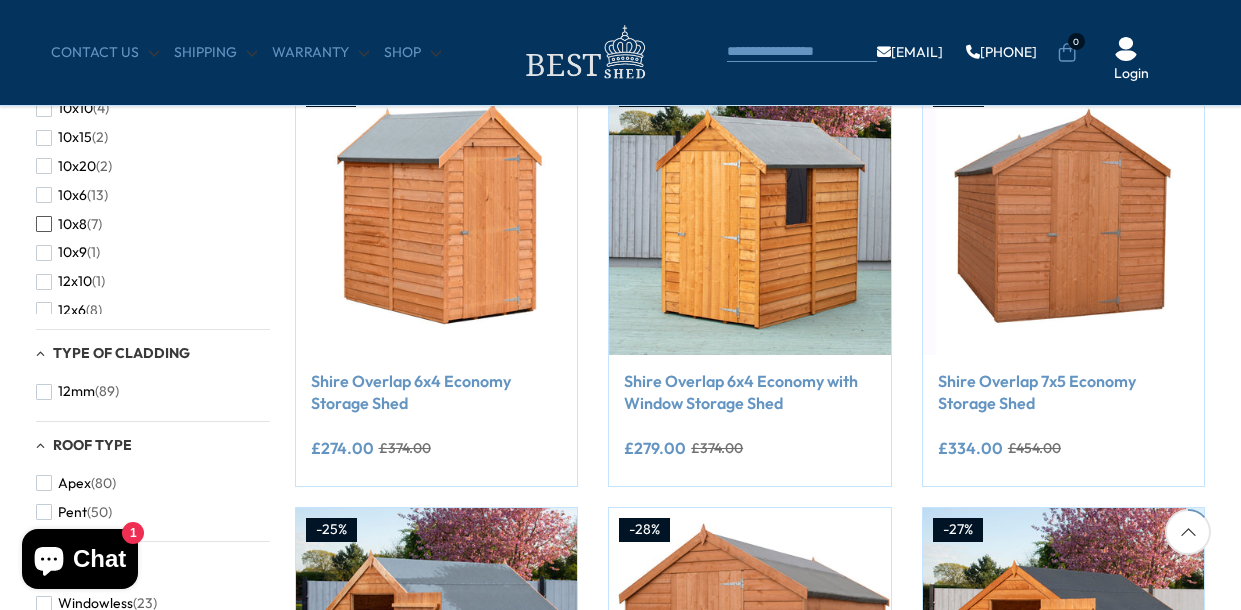 click at bounding box center [44, 224] 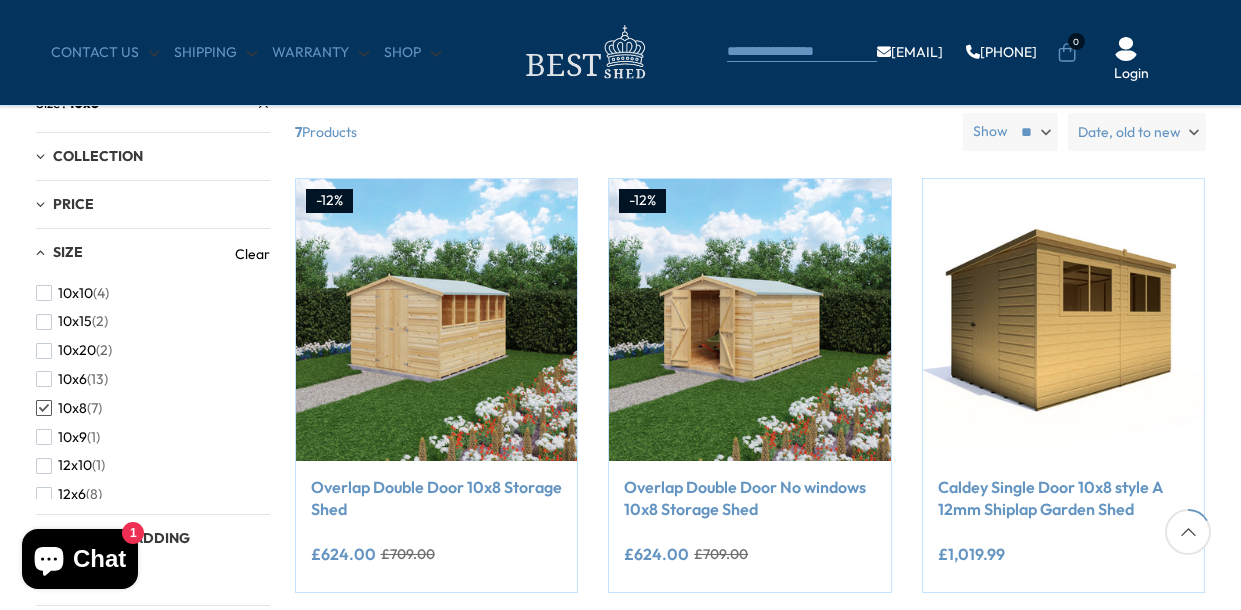 scroll, scrollTop: 439, scrollLeft: 0, axis: vertical 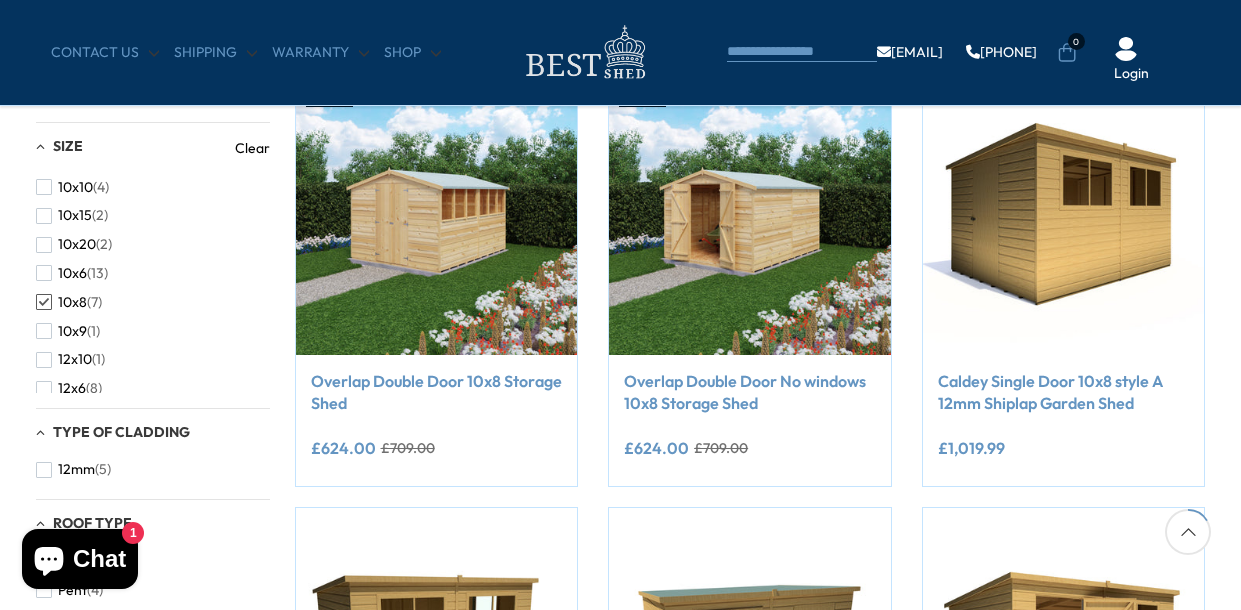 click on "Filters
142  products viewed
7" at bounding box center (620, 667) 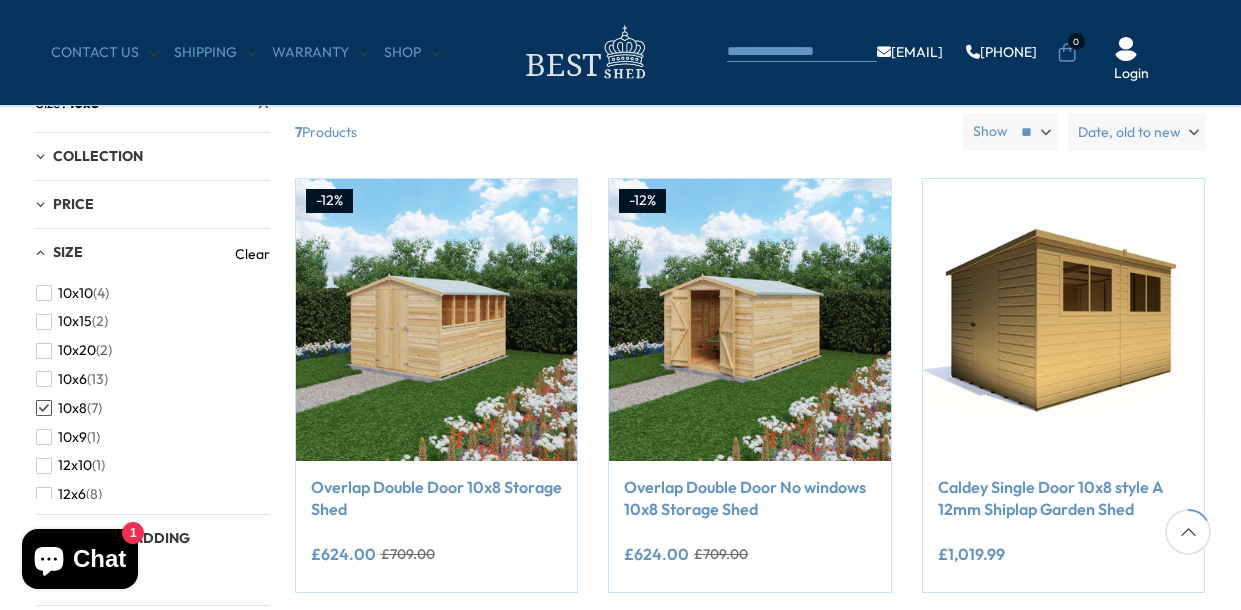 scroll, scrollTop: 439, scrollLeft: 0, axis: vertical 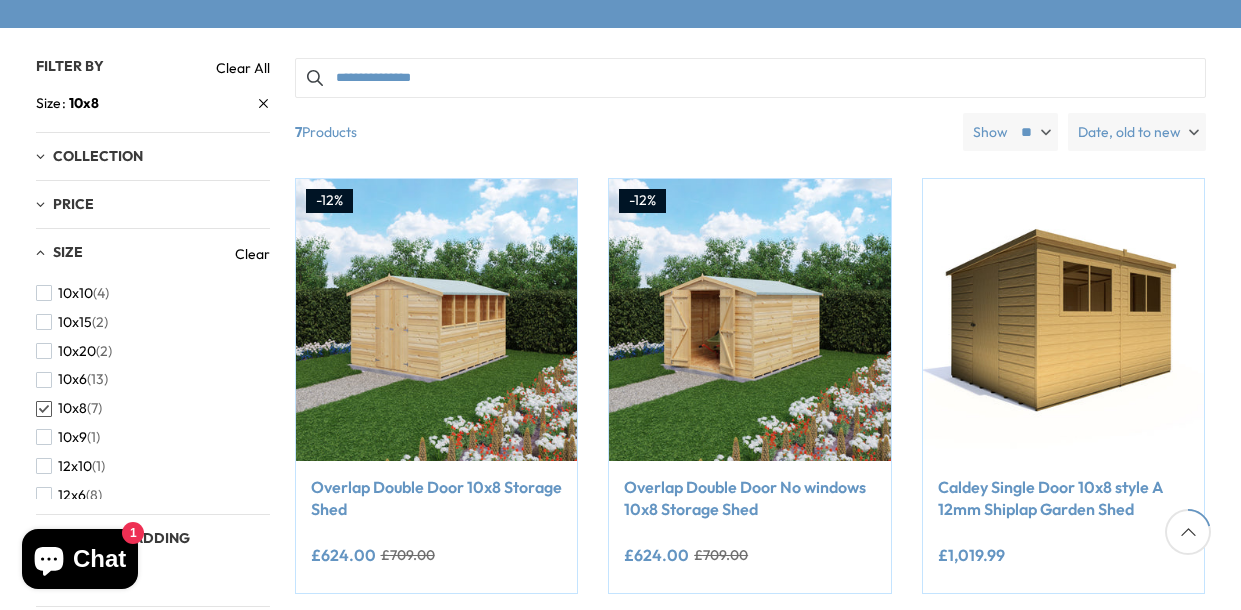 click on "Filters
142  products viewed
7" at bounding box center (620, 773) 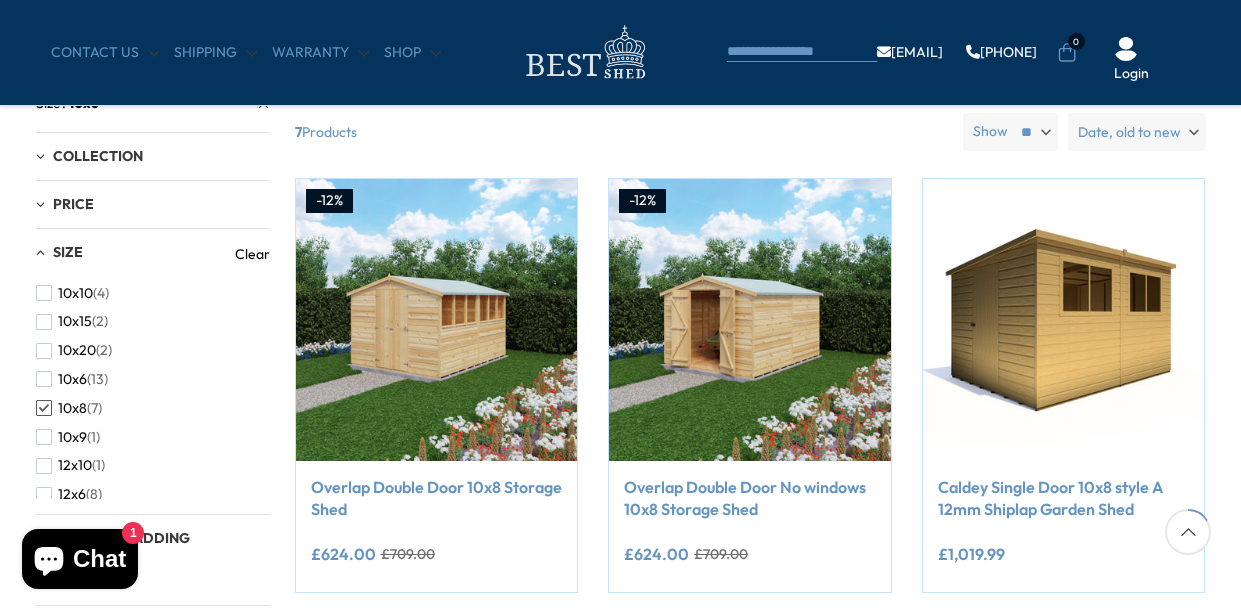 click 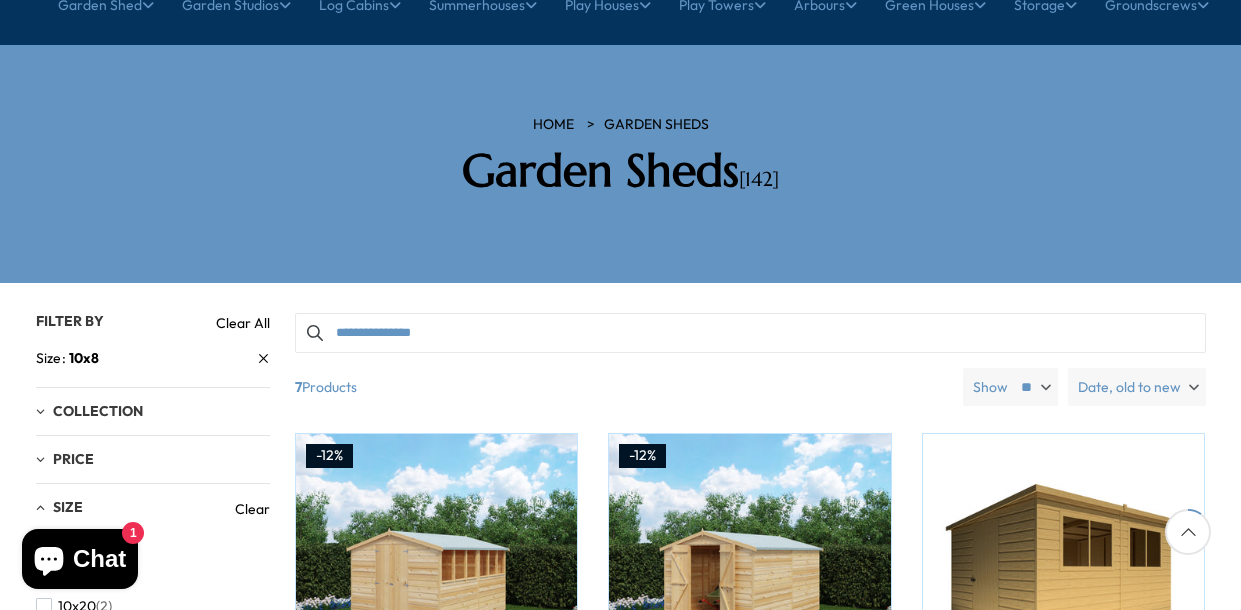 scroll, scrollTop: 0, scrollLeft: 0, axis: both 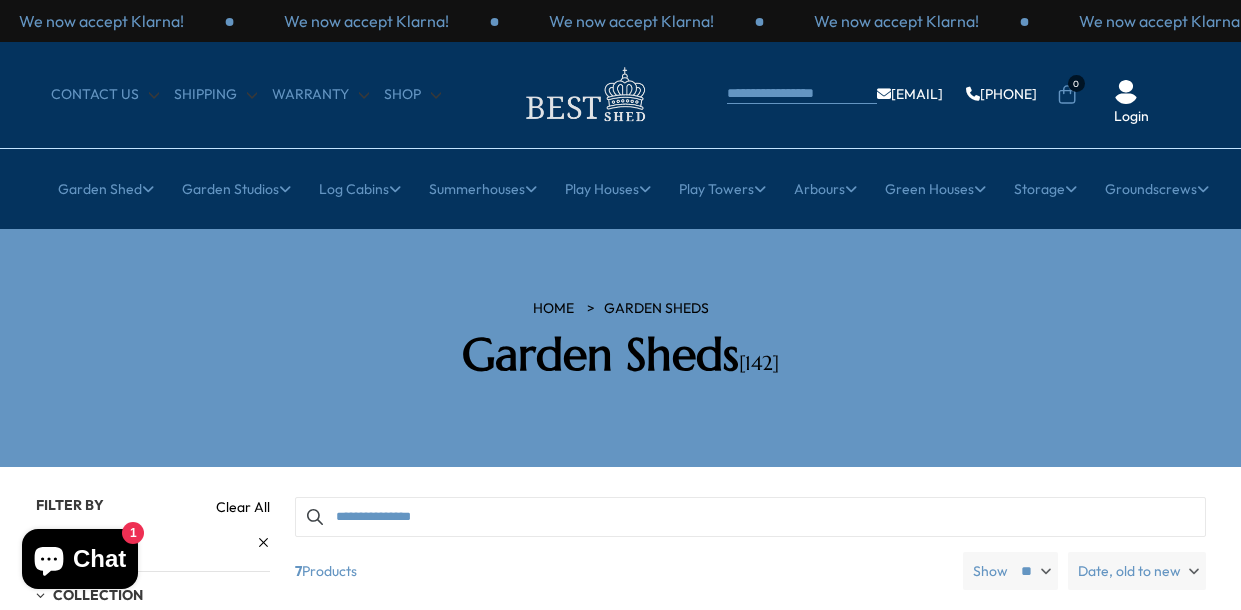 click on "Filters
142  products viewed
7" at bounding box center [620, 1212] 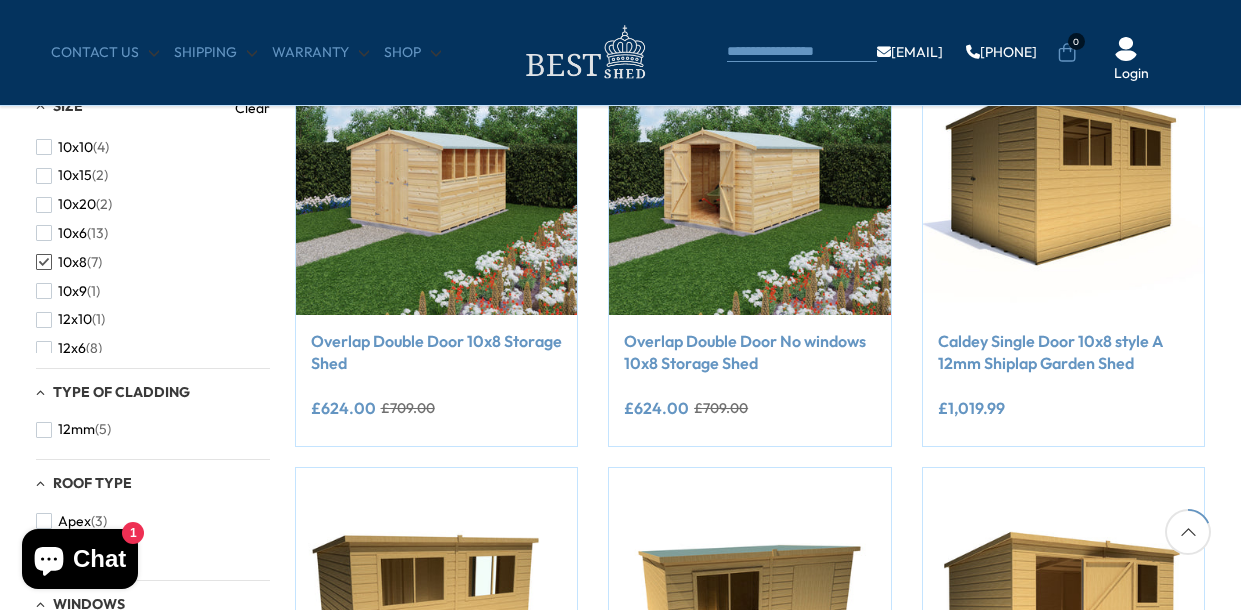scroll, scrollTop: 373, scrollLeft: 0, axis: vertical 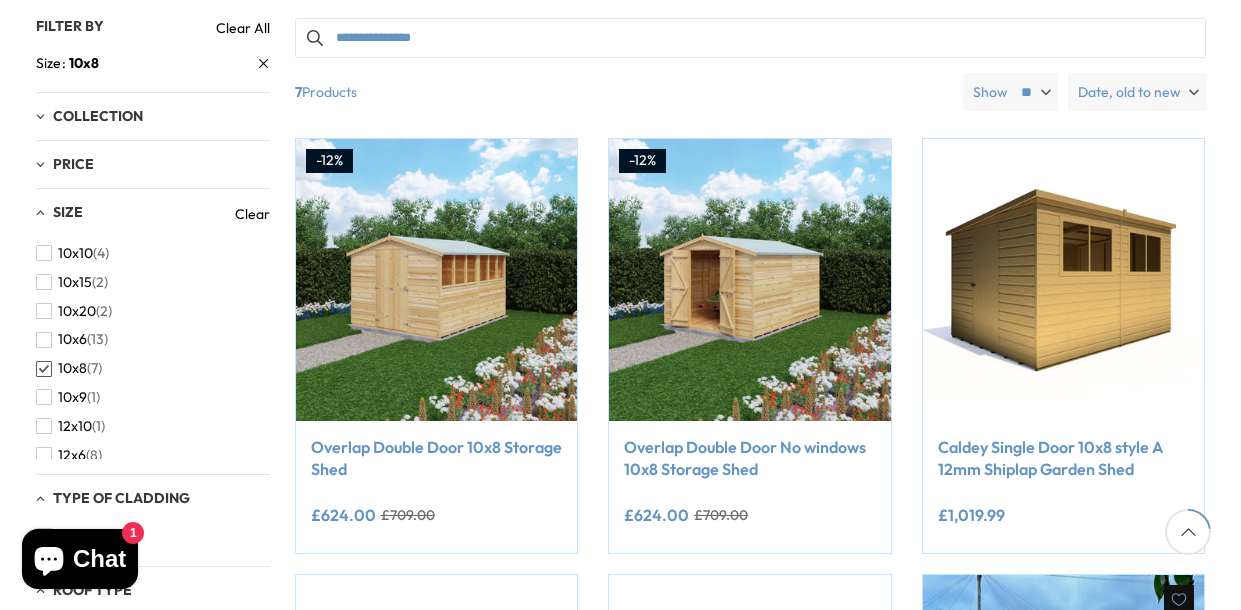 click at bounding box center (1064, 716) 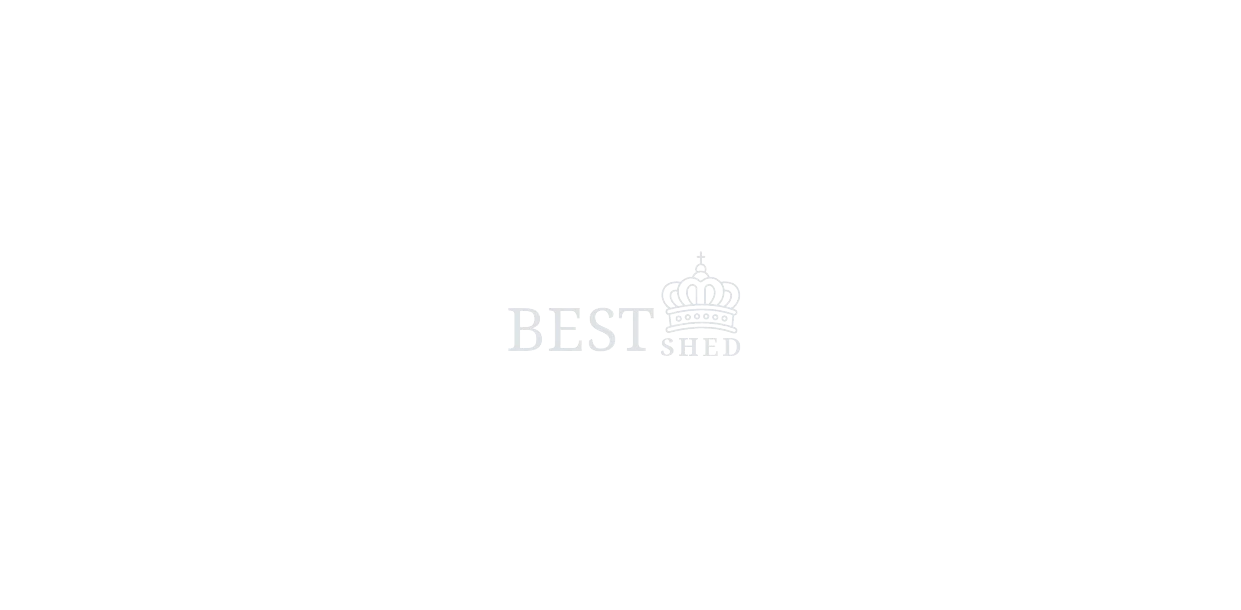 scroll, scrollTop: 0, scrollLeft: 0, axis: both 